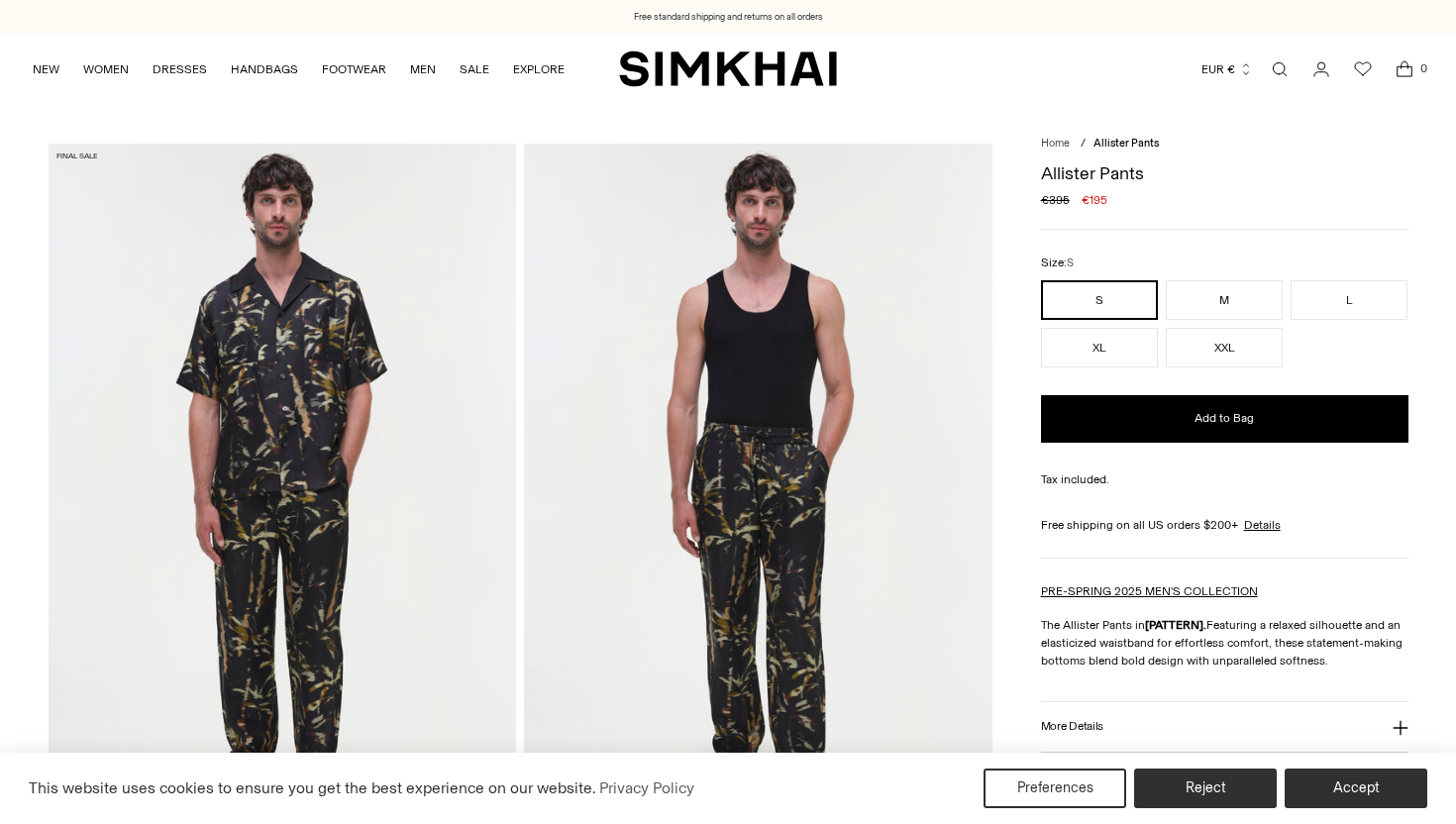 scroll, scrollTop: 502, scrollLeft: 0, axis: vertical 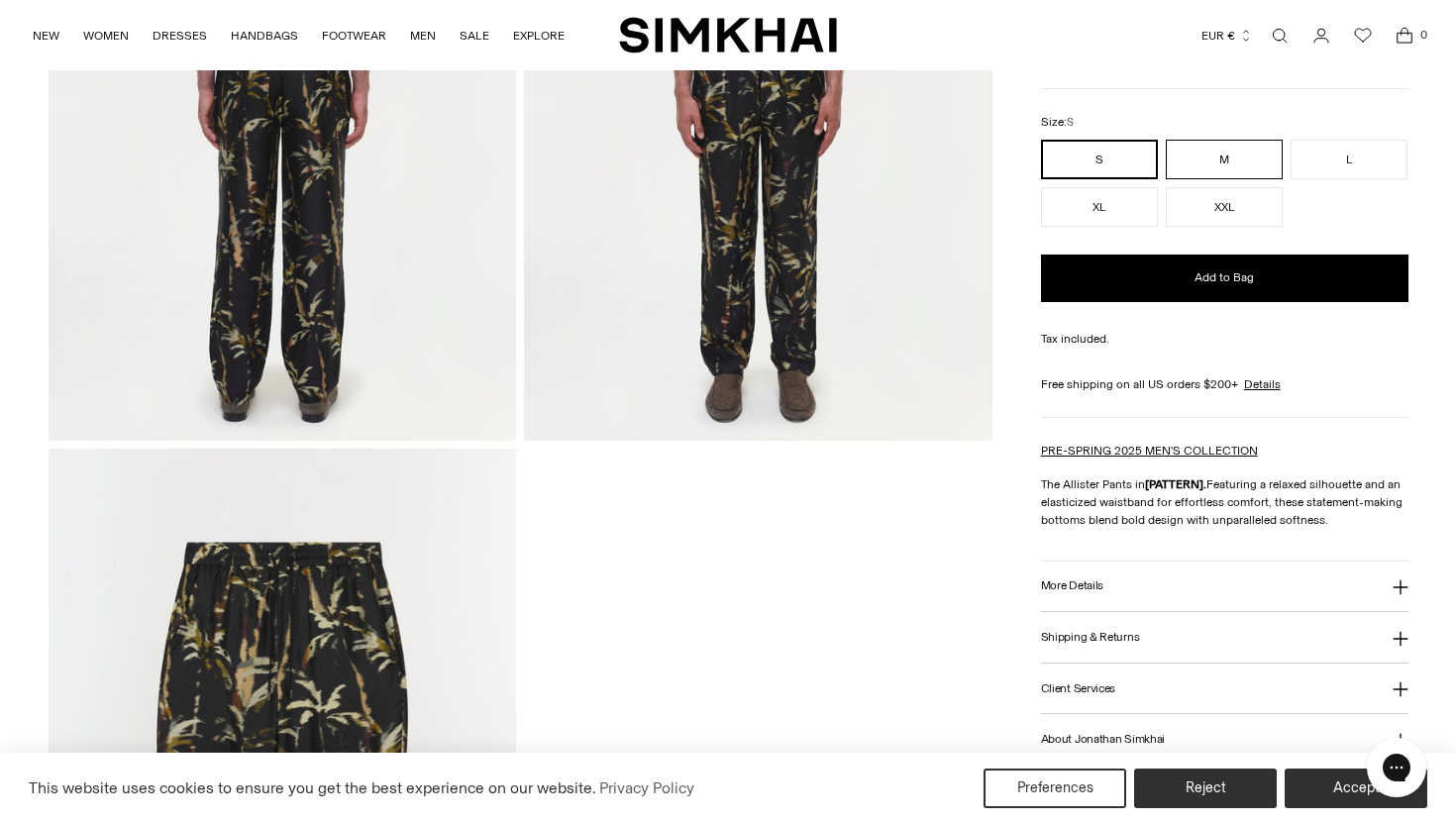 click on "M" at bounding box center (1224, 159) 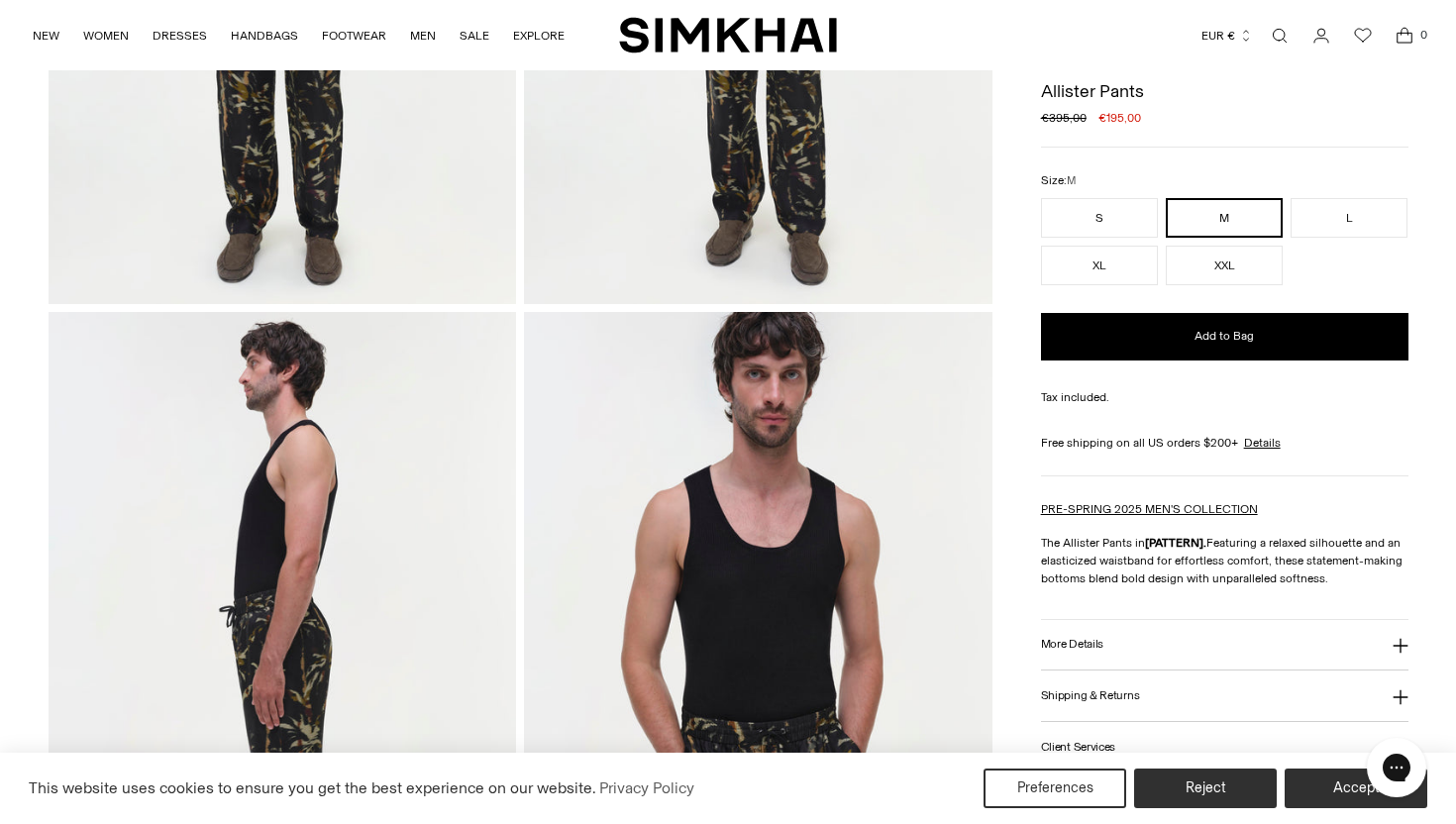 scroll, scrollTop: 0, scrollLeft: 0, axis: both 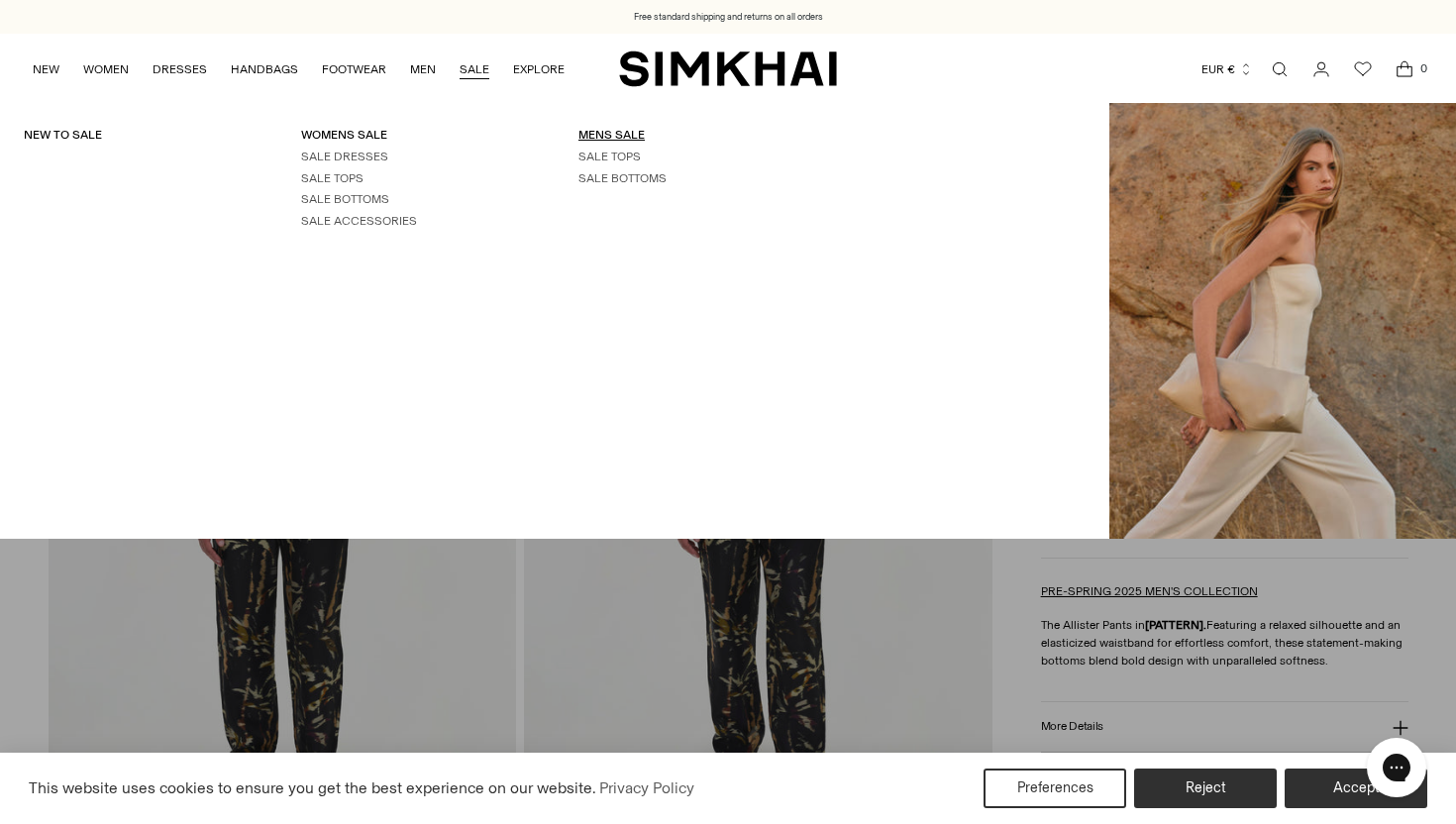 click on "MENS SALE" at bounding box center (611, 135) 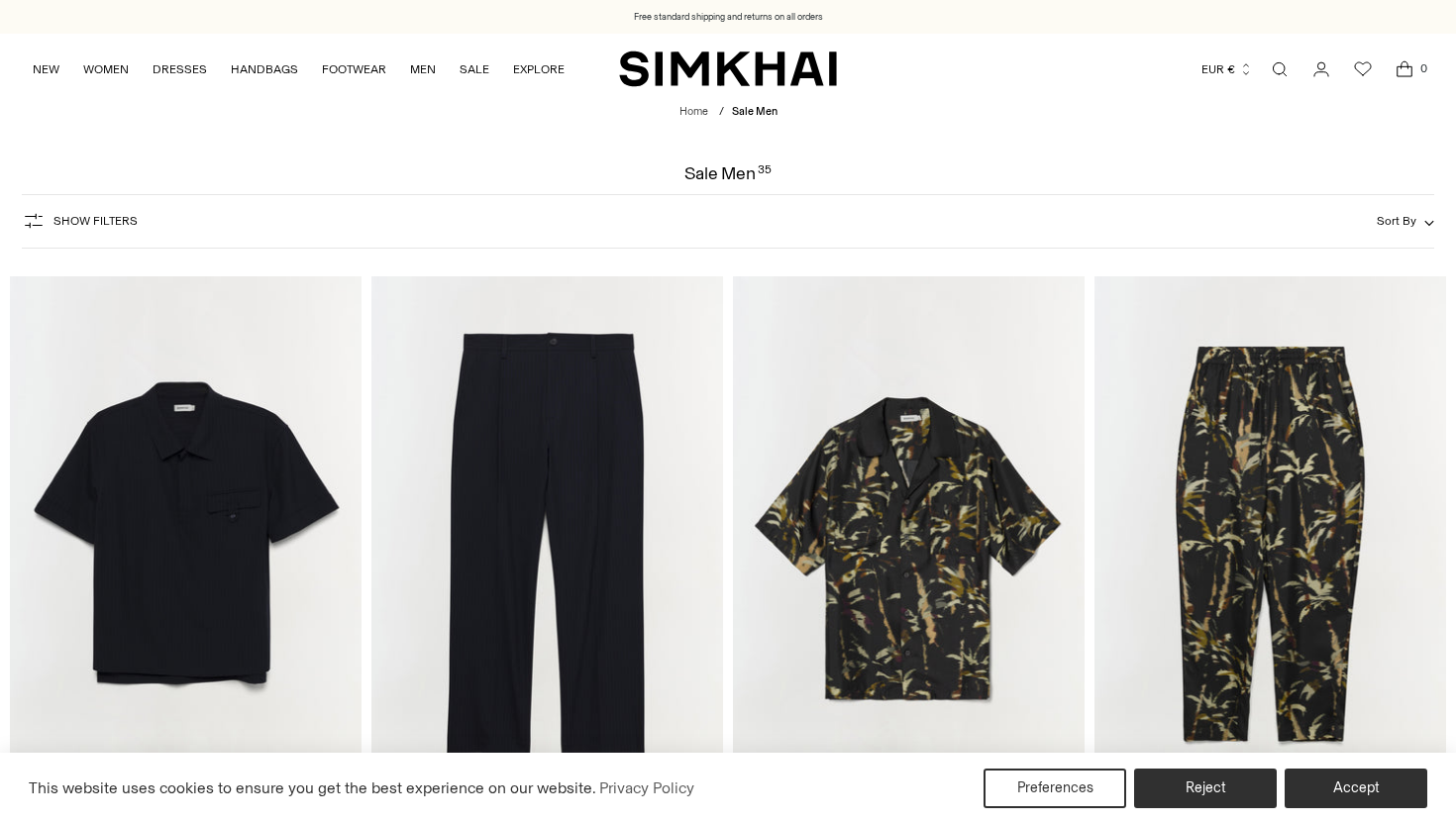 scroll, scrollTop: 0, scrollLeft: 0, axis: both 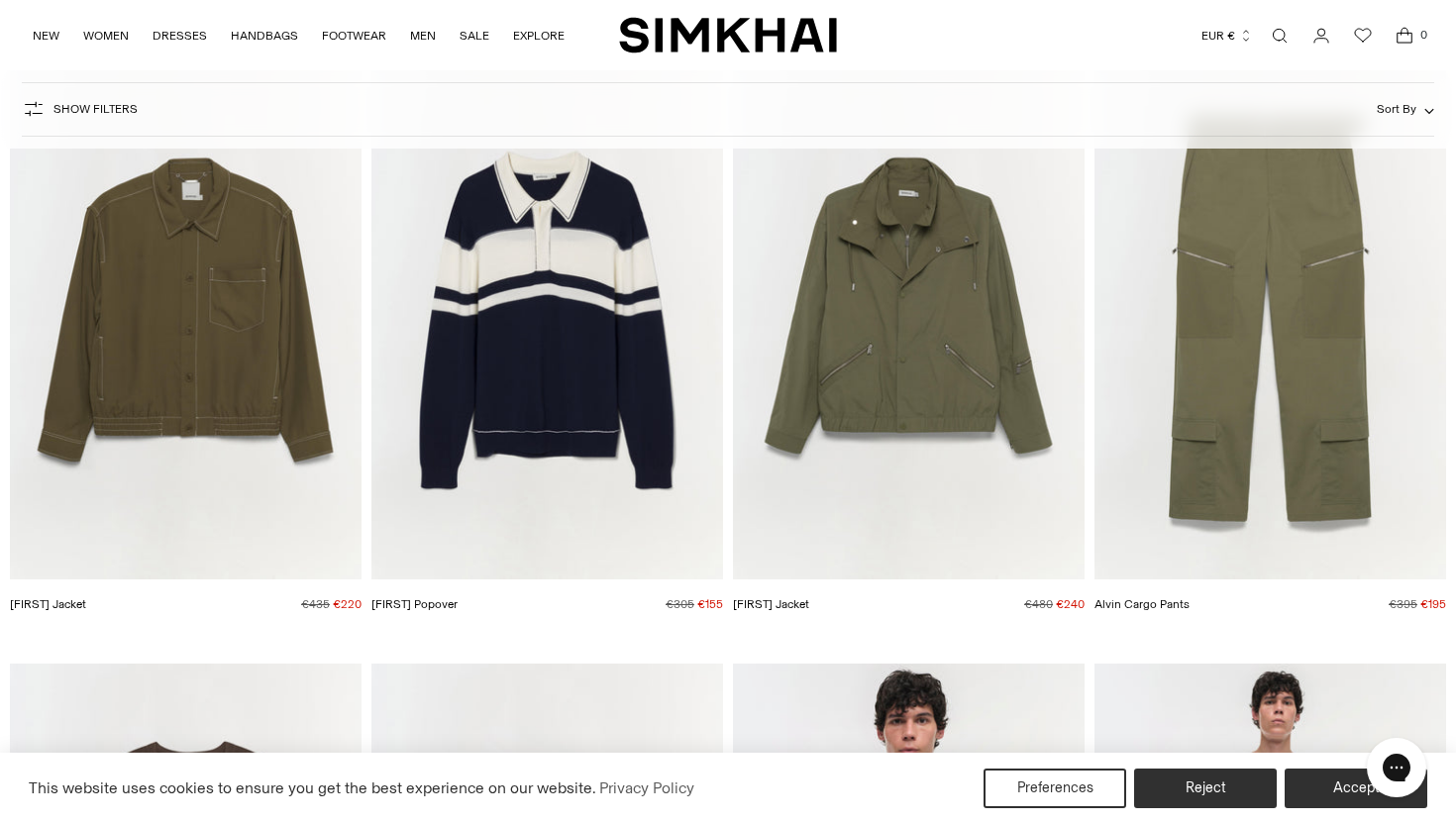 click at bounding box center (0, 0) 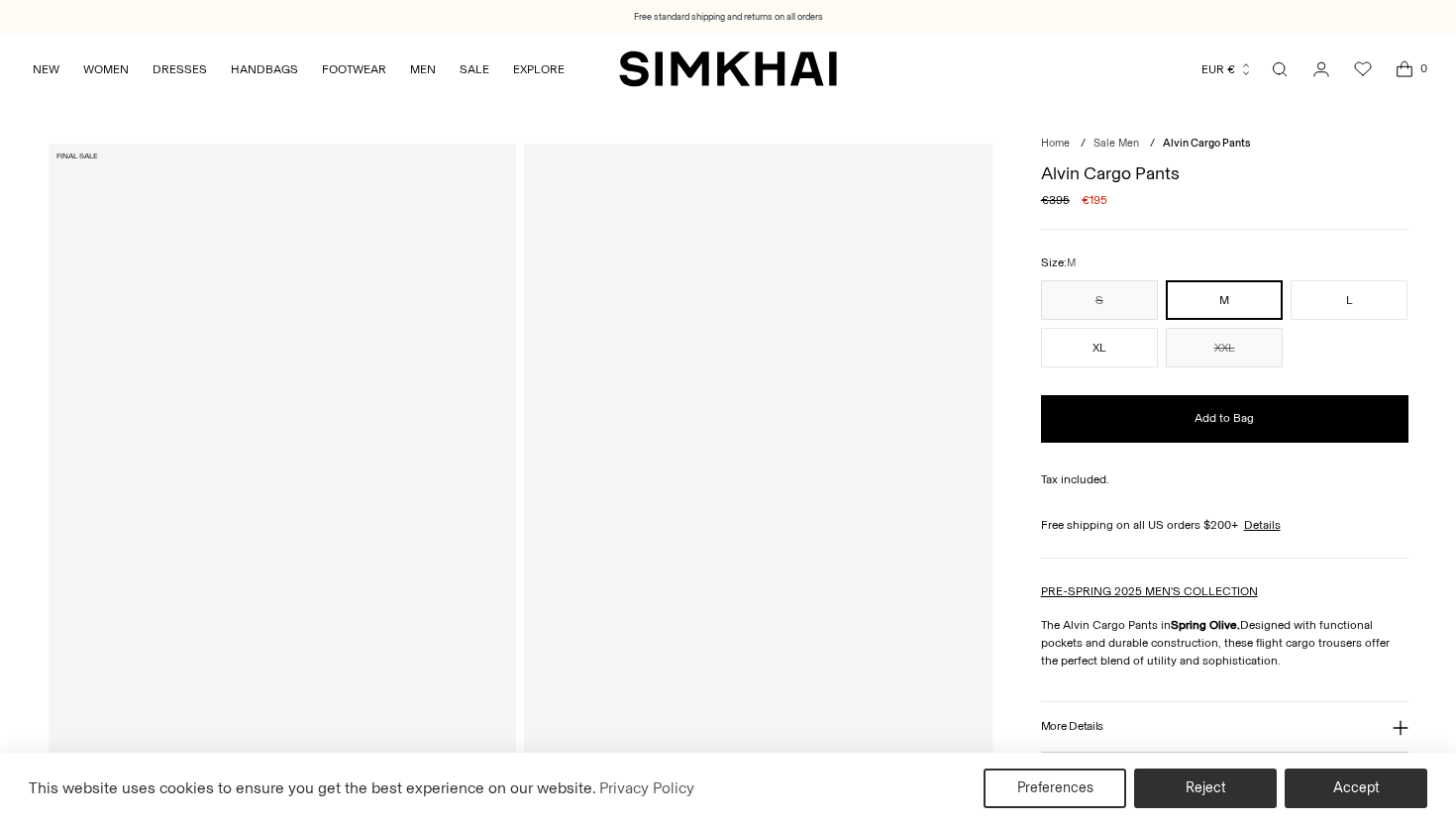 scroll, scrollTop: 35, scrollLeft: 0, axis: vertical 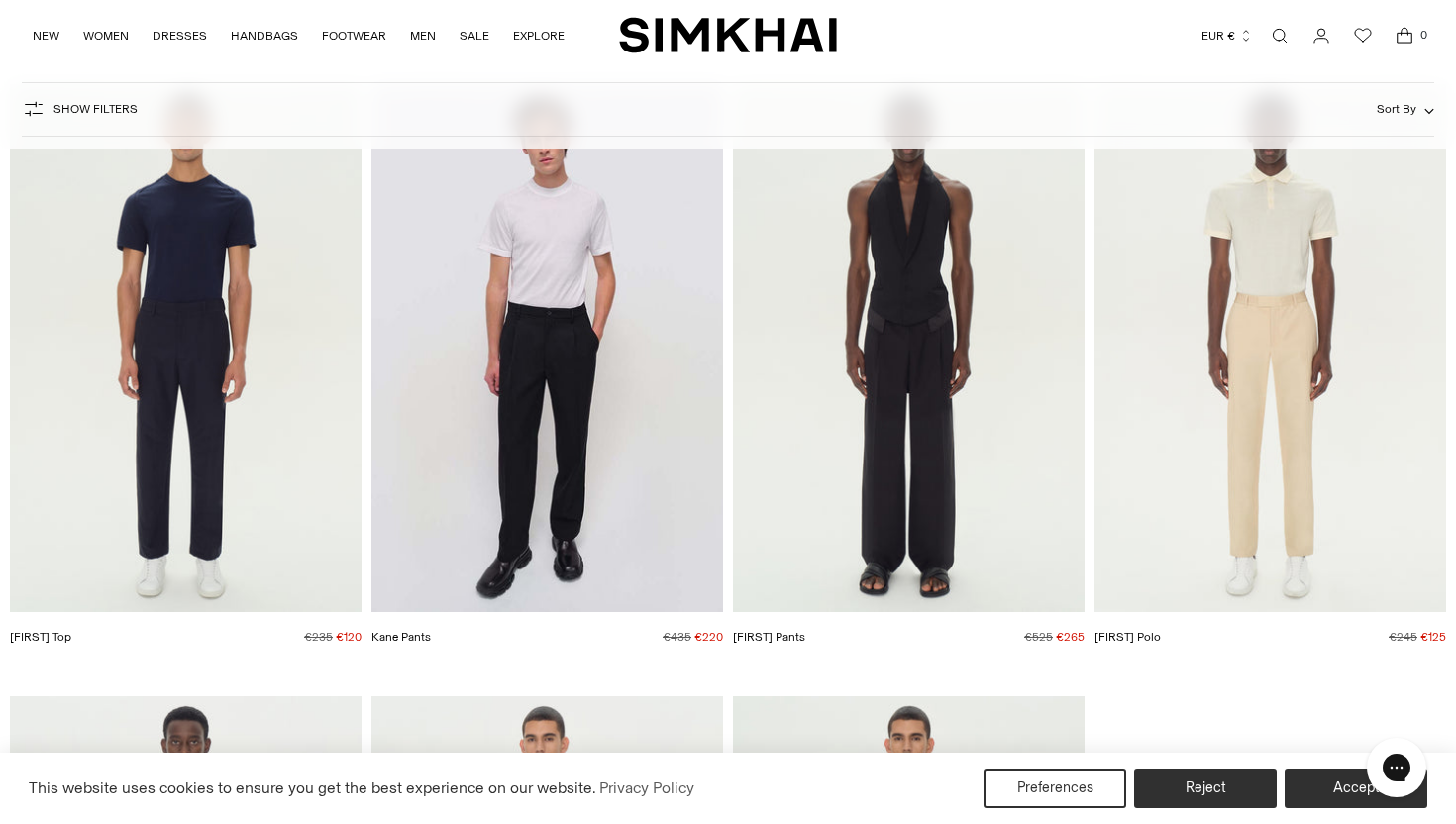 click at bounding box center (0, 0) 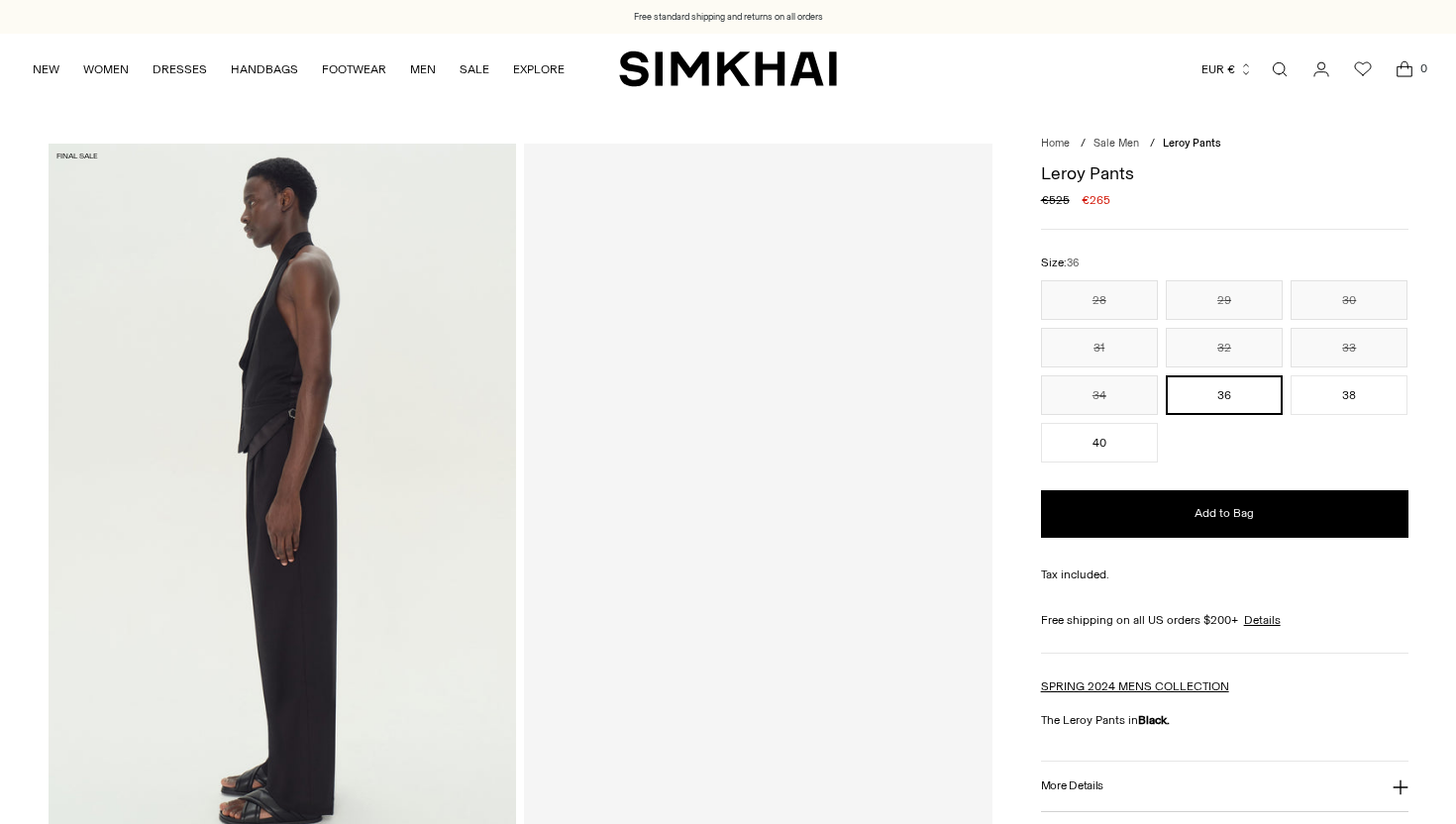 scroll, scrollTop: 0, scrollLeft: 0, axis: both 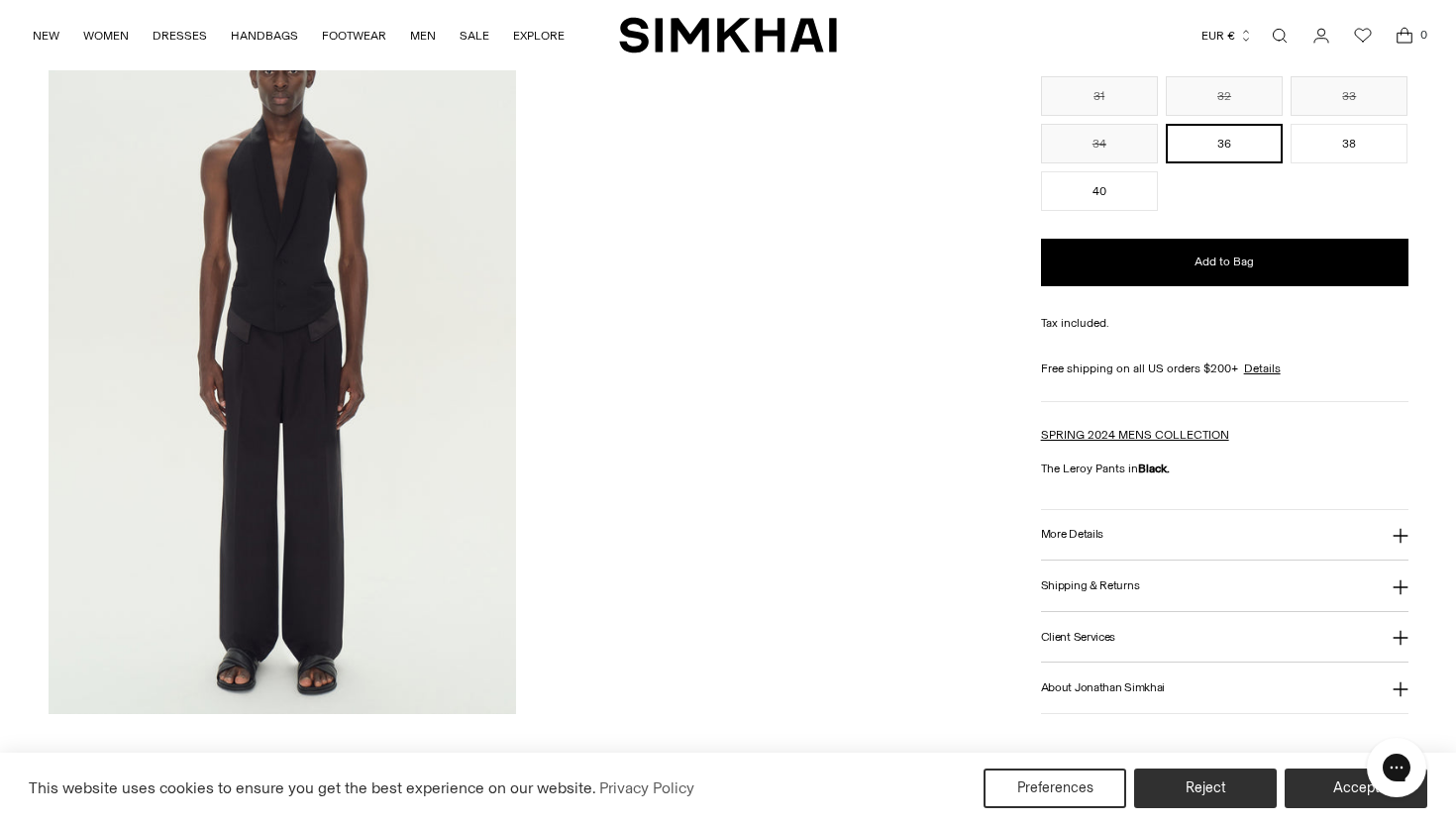 click on "More Details" at bounding box center (1224, 534) 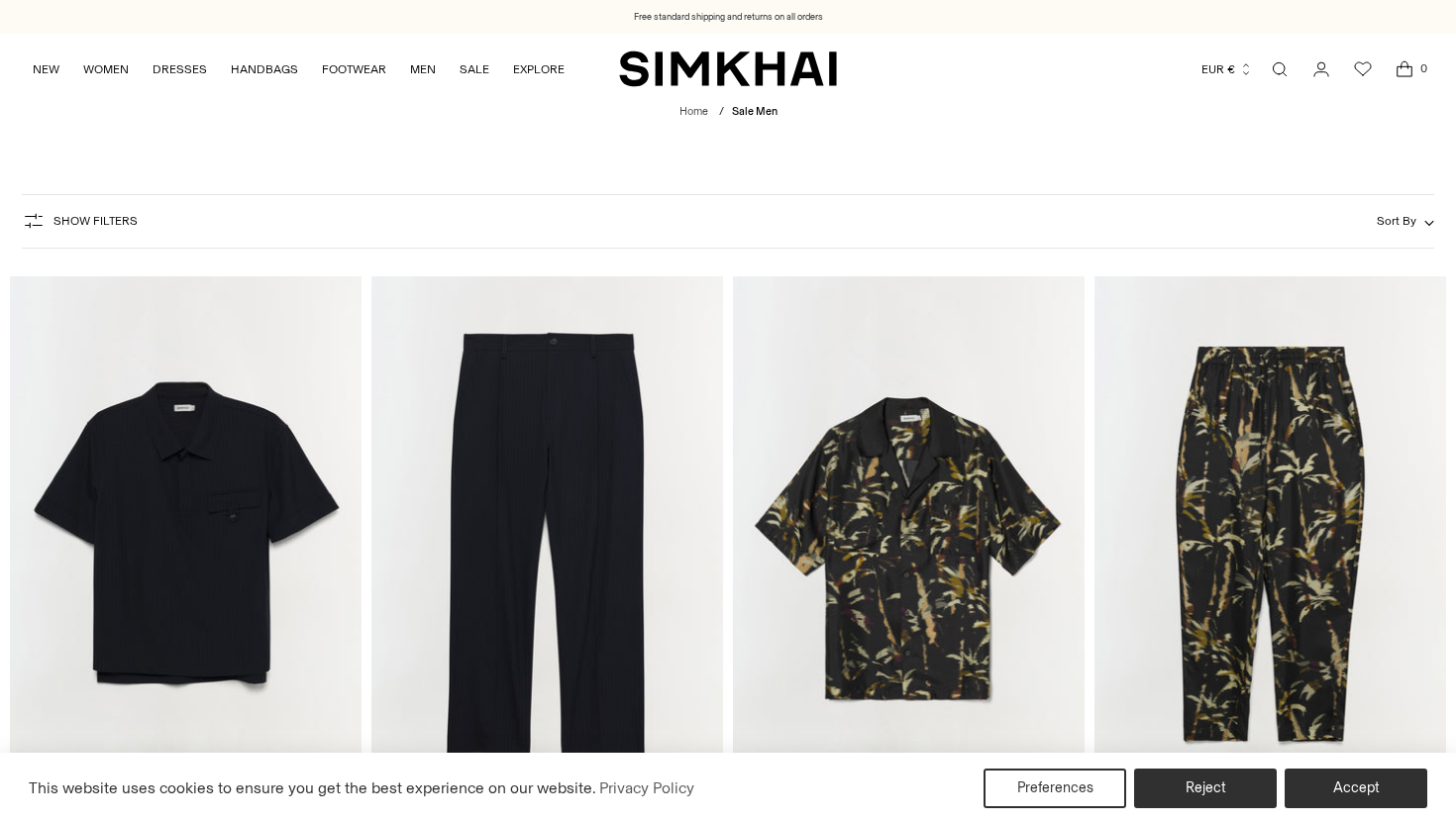 scroll, scrollTop: 4473, scrollLeft: 0, axis: vertical 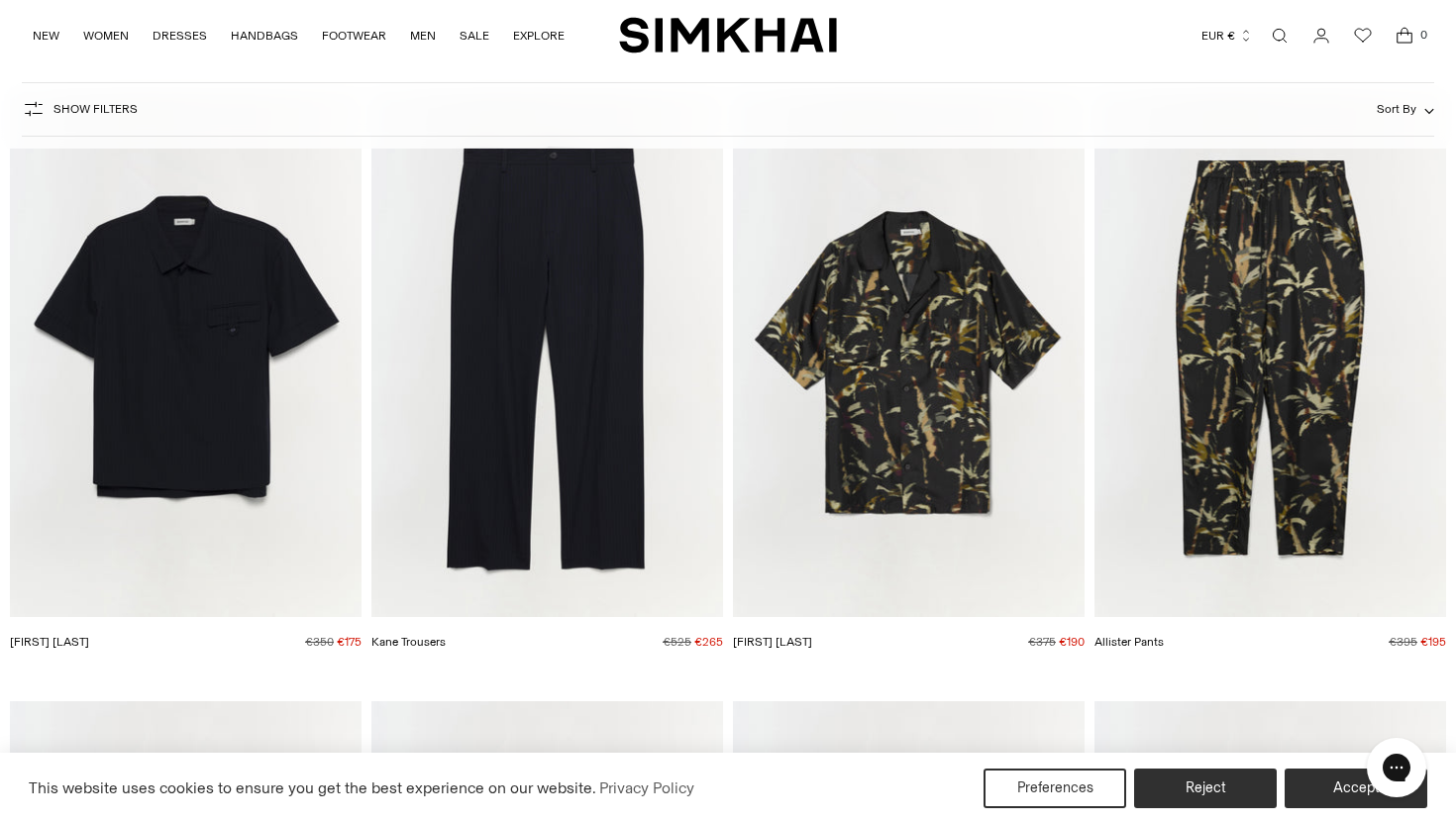 click on "EUR €" at bounding box center (1227, 36) 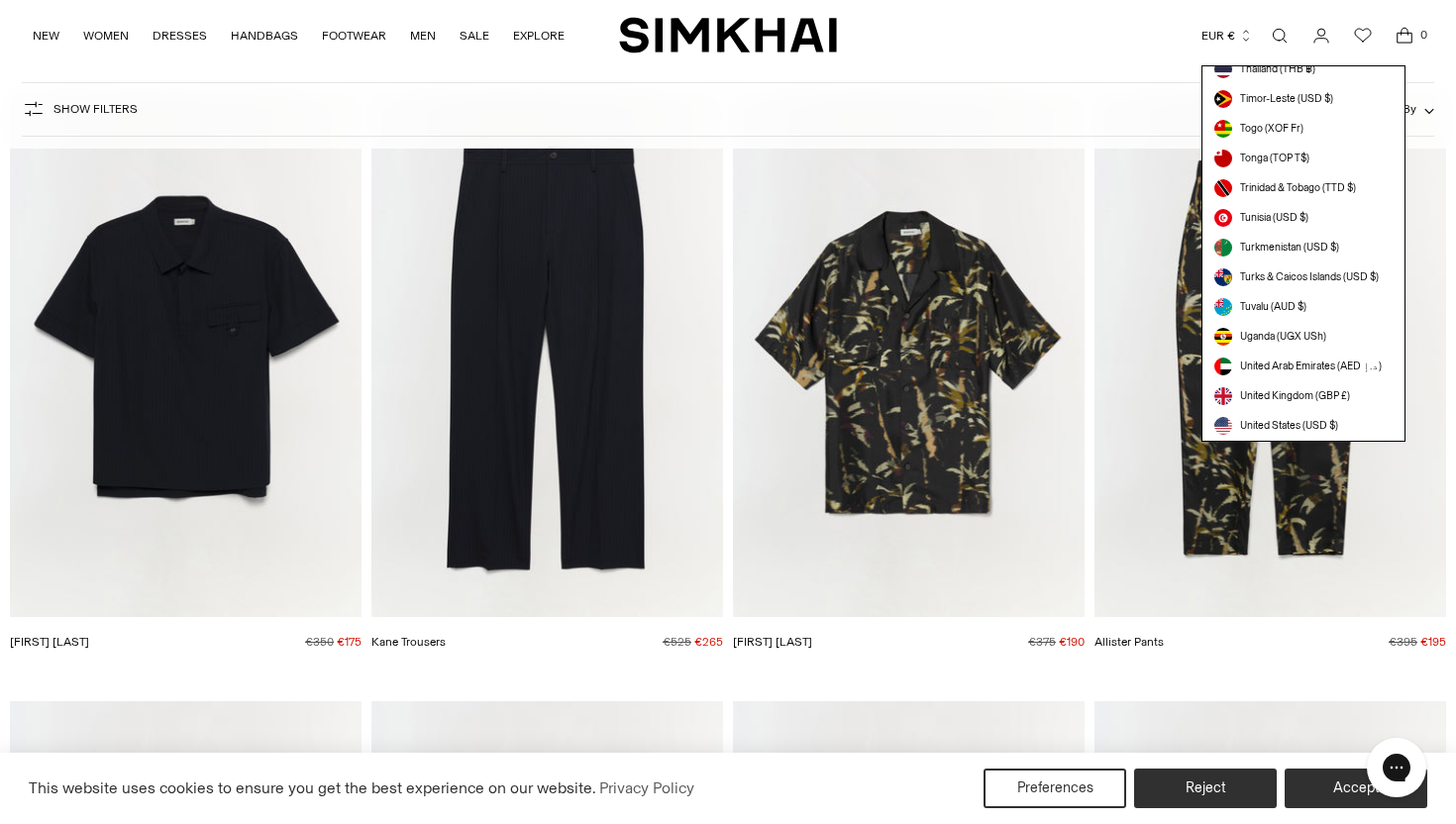 scroll, scrollTop: 5610, scrollLeft: 0, axis: vertical 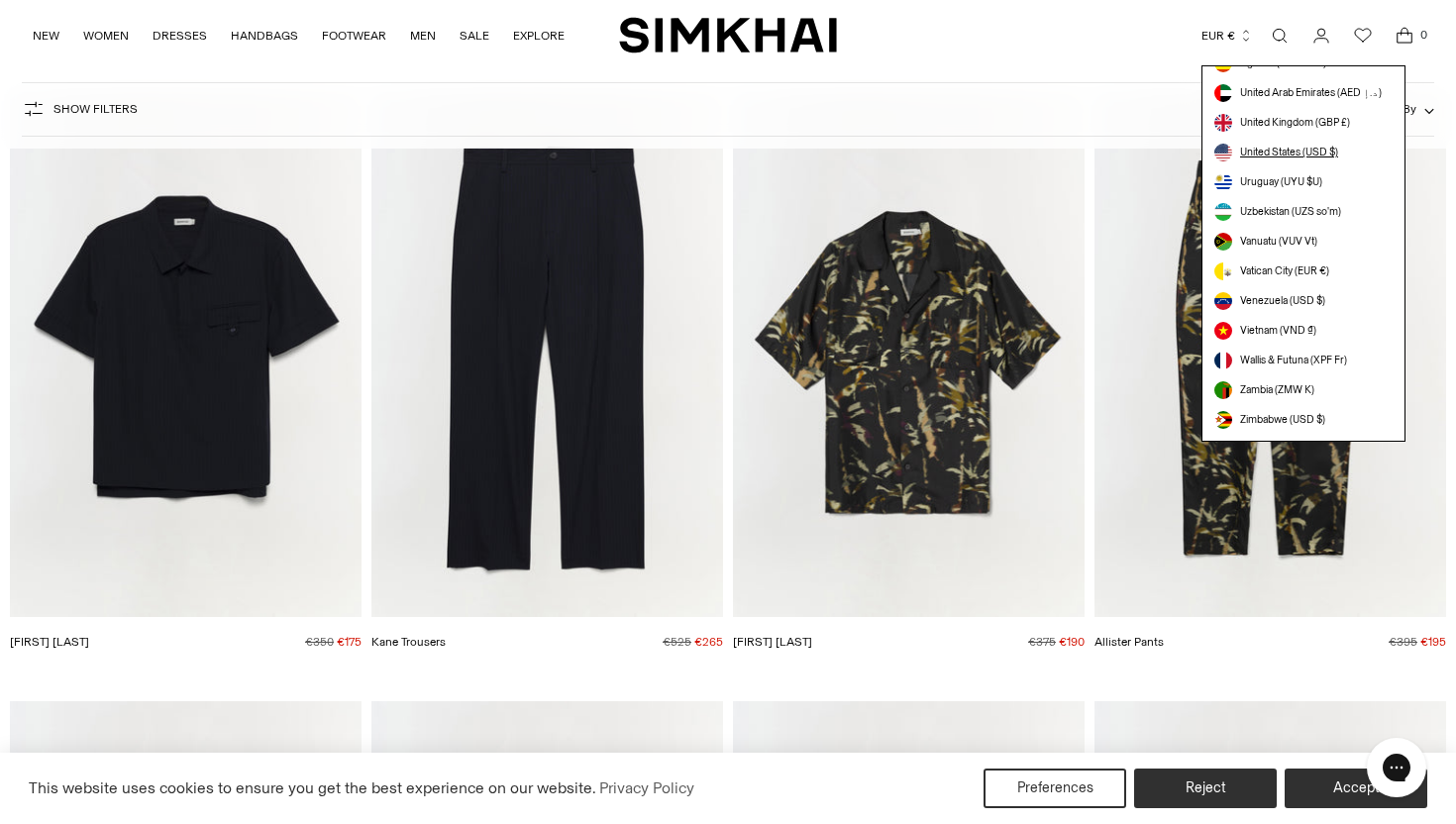 click on "United States (USD
$)" at bounding box center [1289, 153] 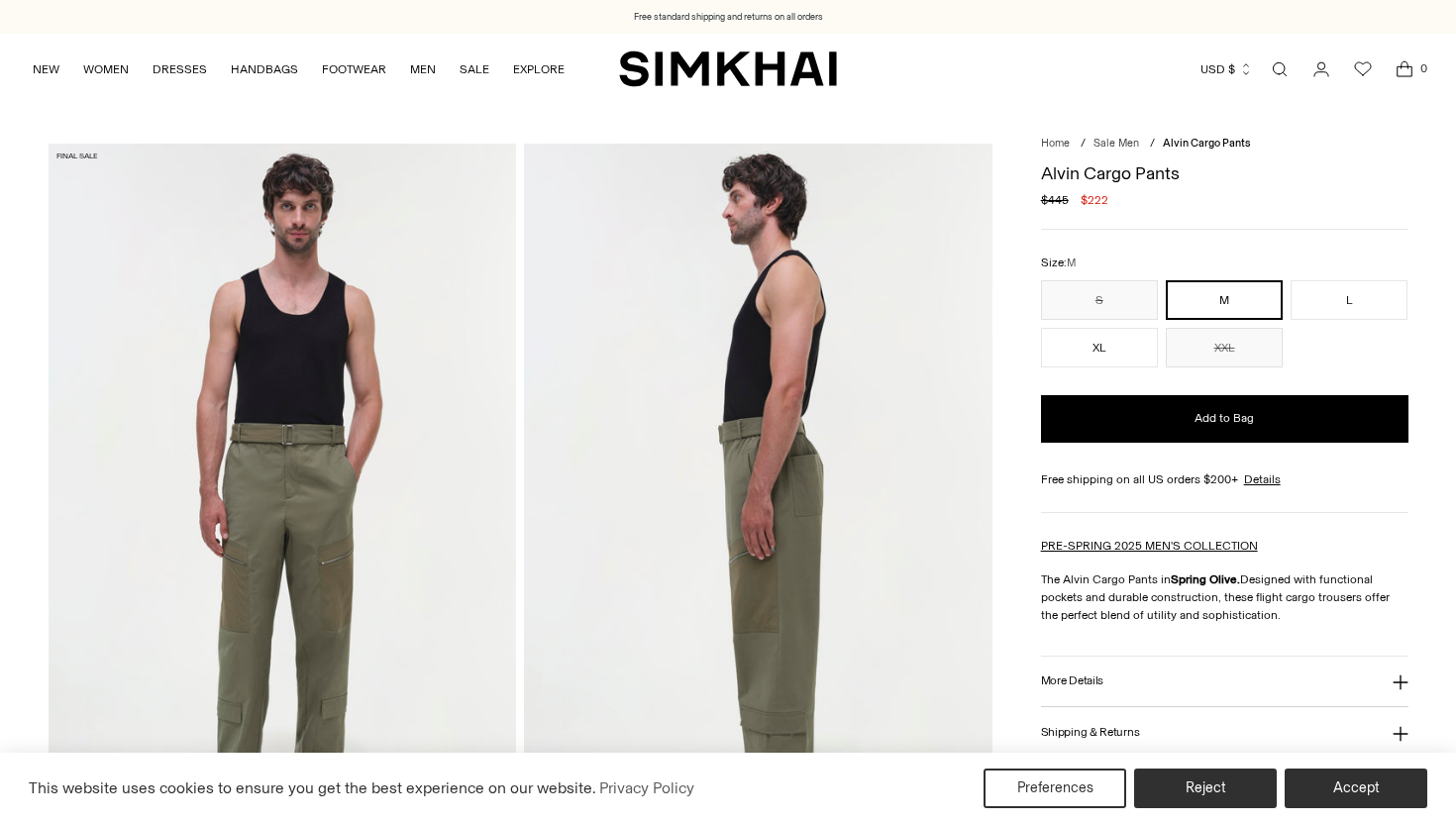 scroll, scrollTop: 0, scrollLeft: 0, axis: both 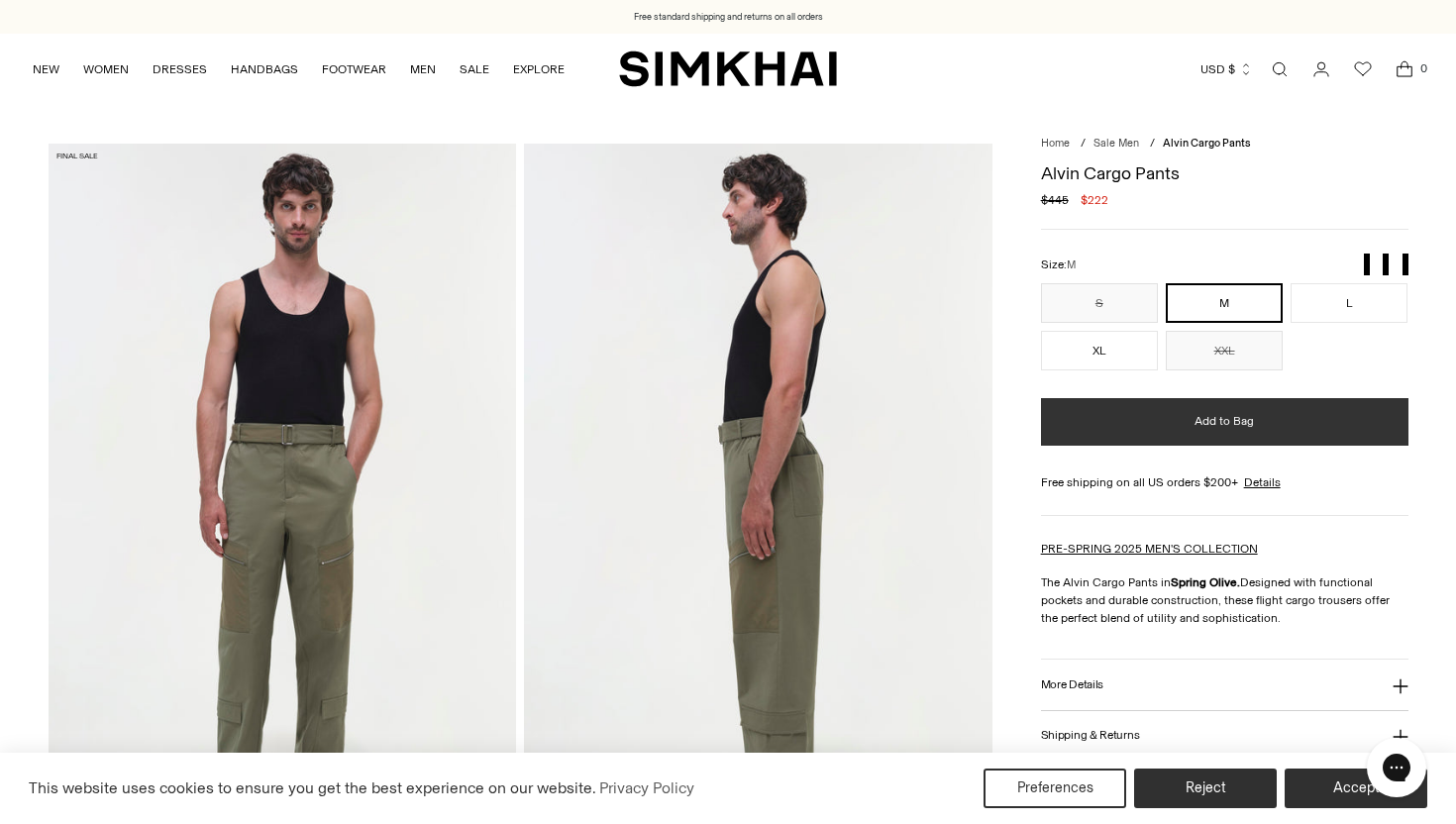 click on "Add to Bag" at bounding box center (1224, 421) 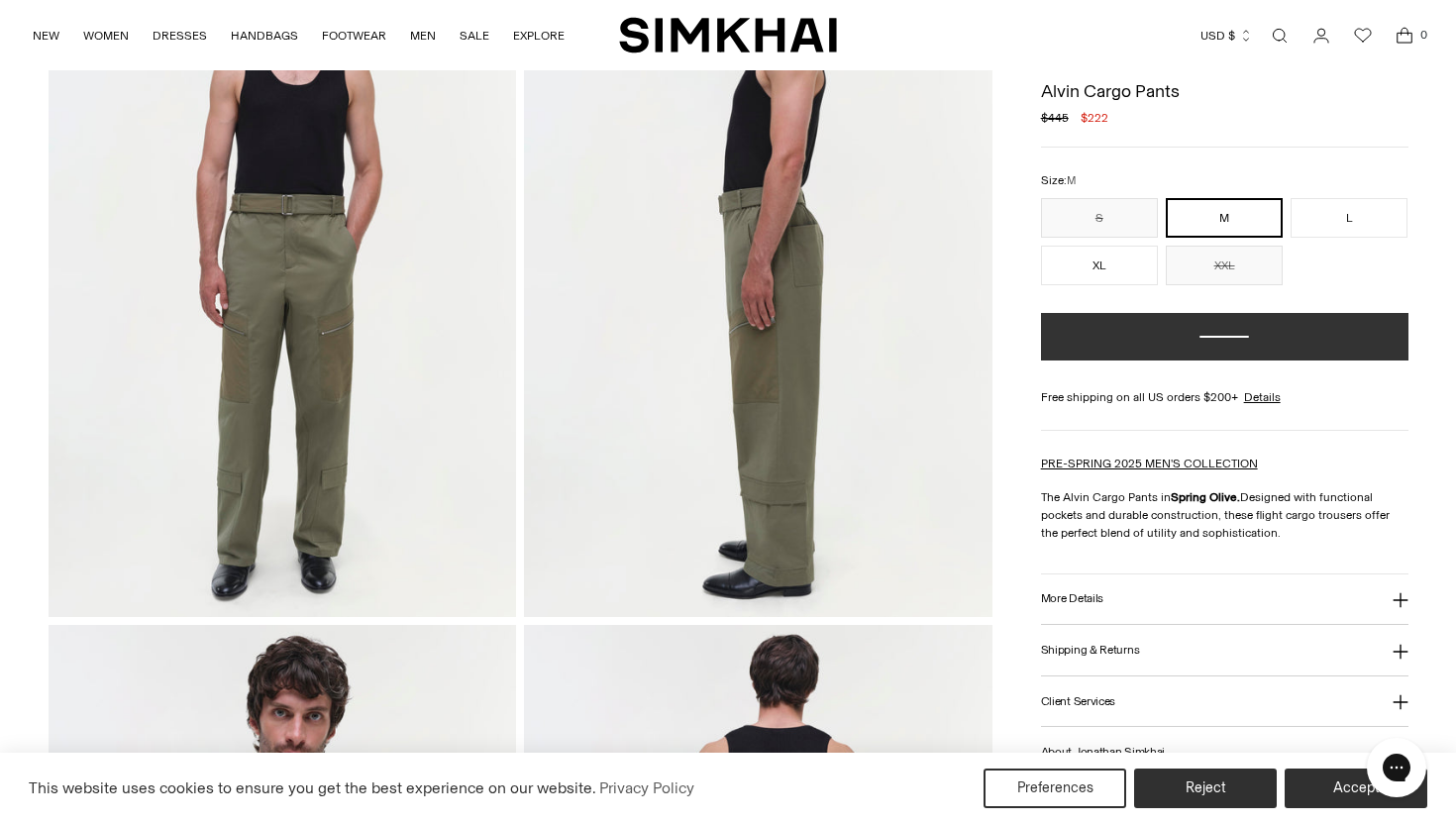 scroll, scrollTop: 252, scrollLeft: 0, axis: vertical 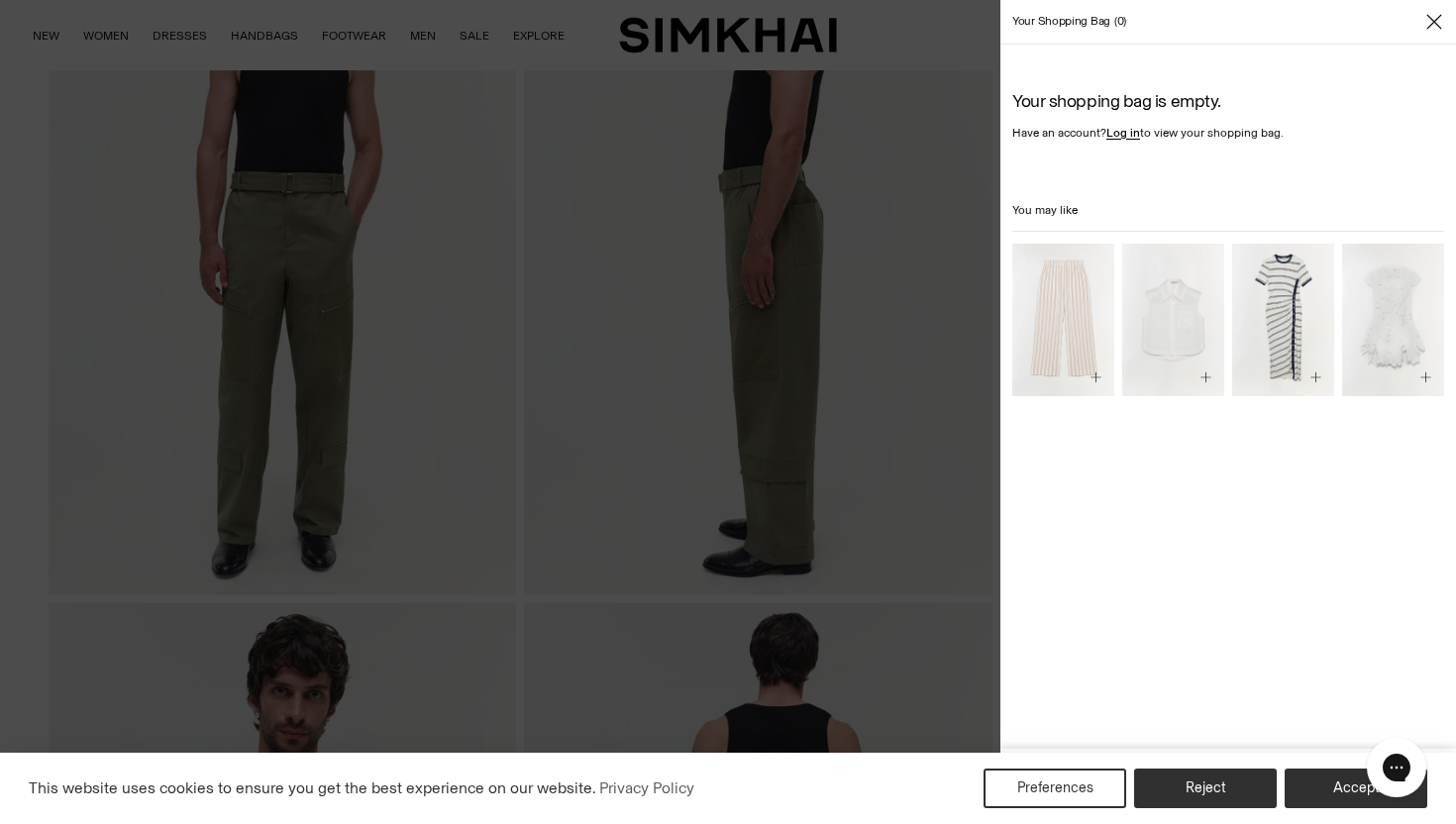 click at bounding box center (728, 412) 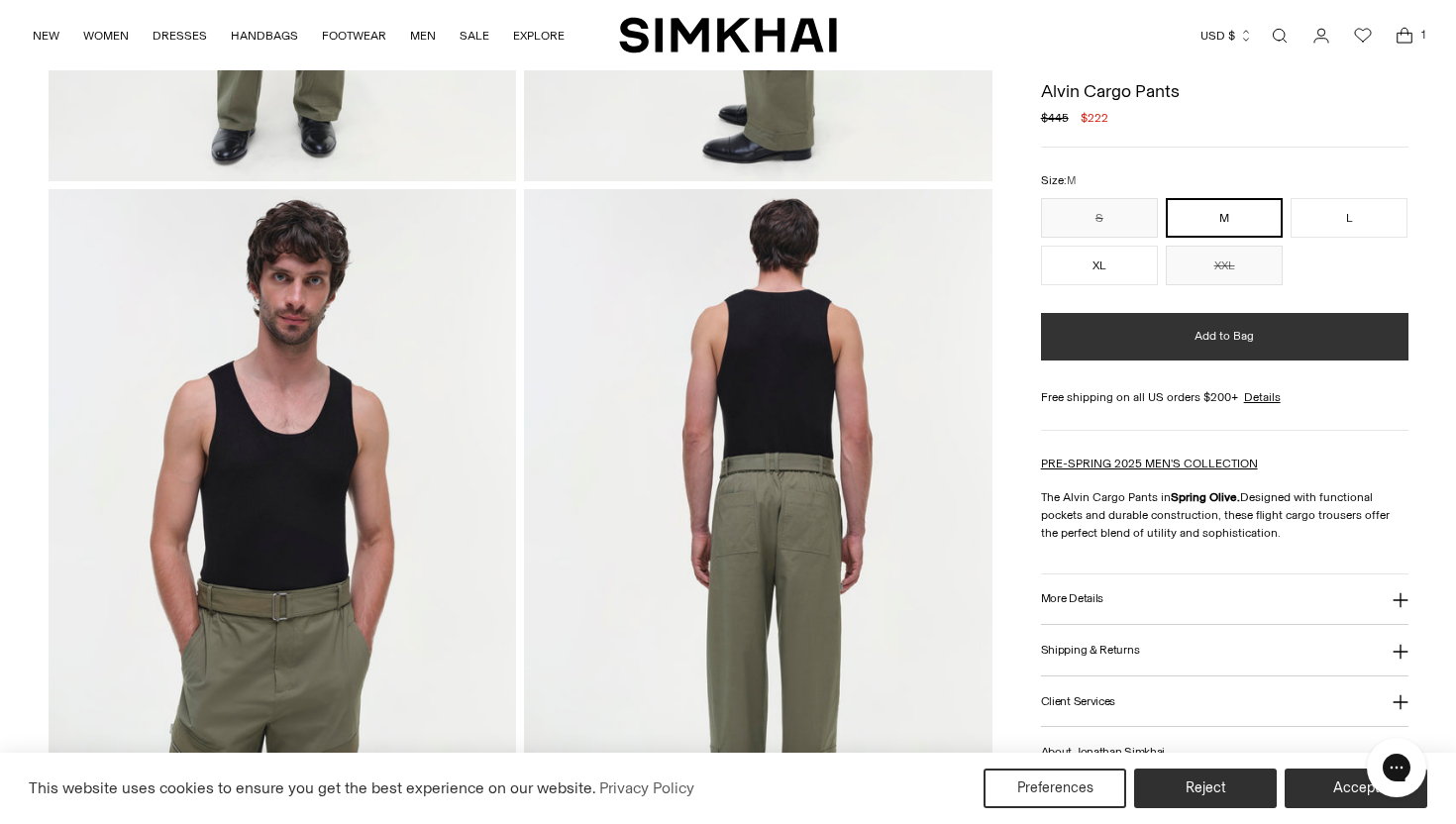 scroll, scrollTop: 1015, scrollLeft: 0, axis: vertical 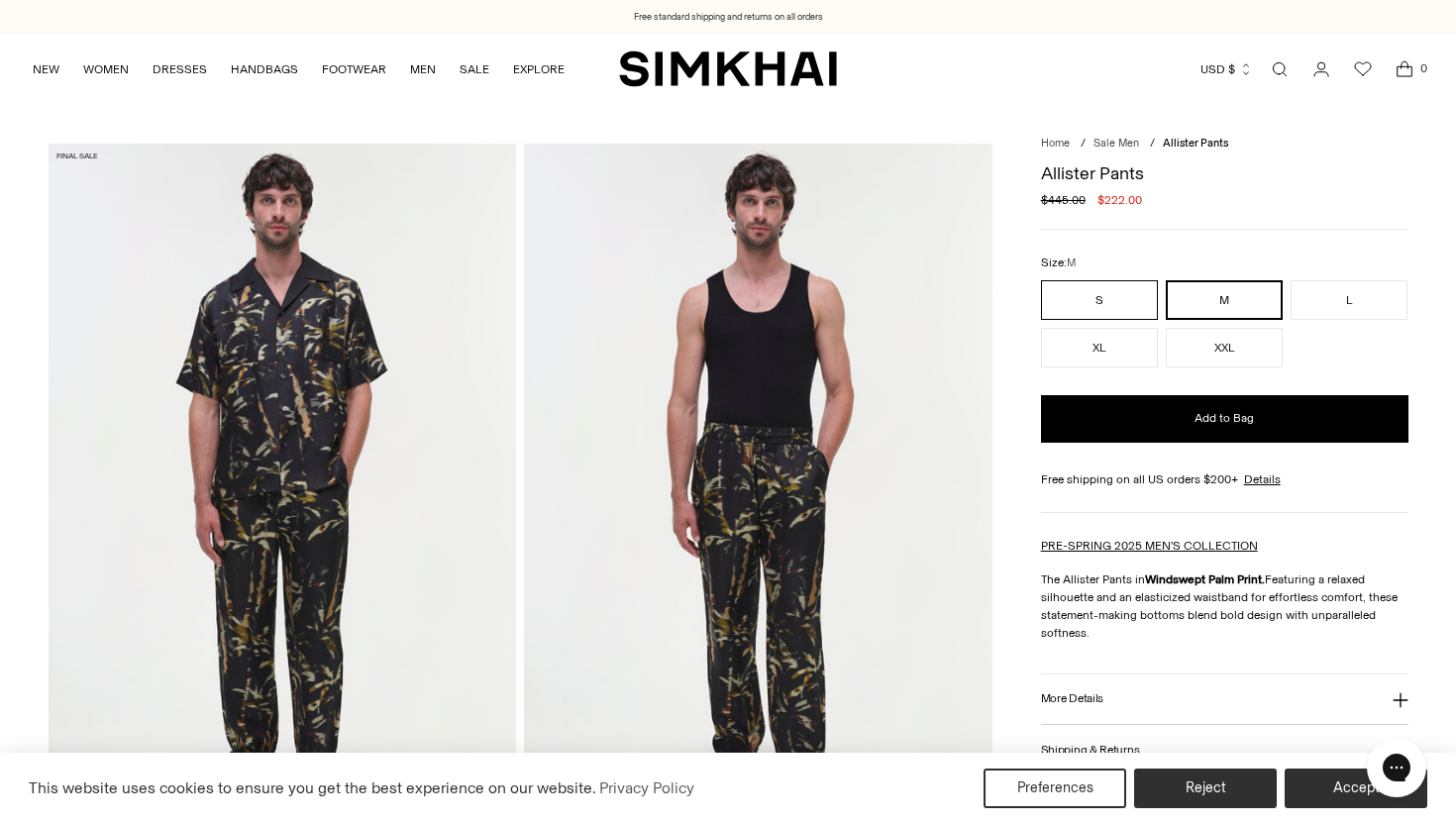 click on "S" at bounding box center [1099, 300] 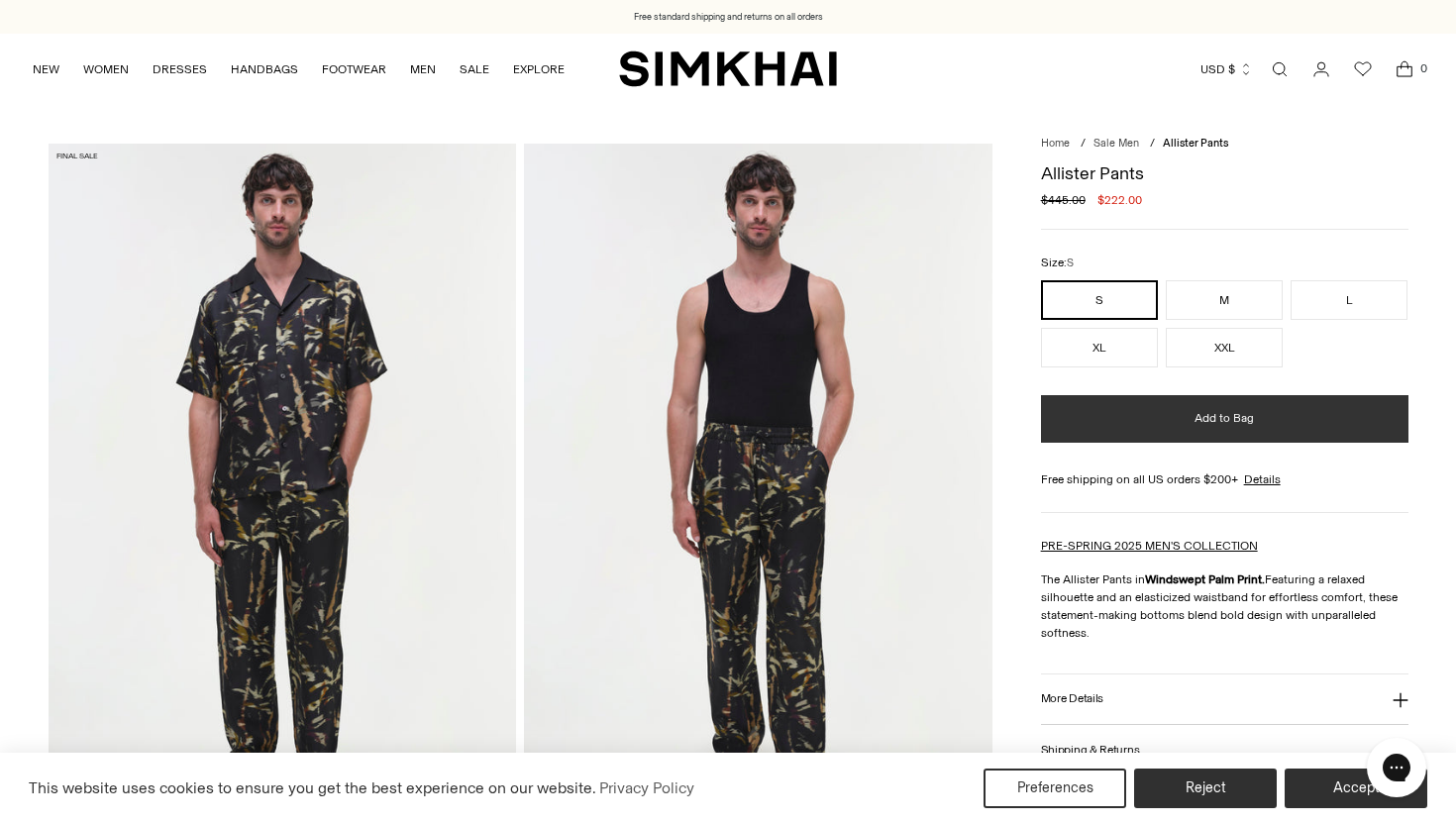 click on "Add to Bag" at bounding box center (1224, 419) 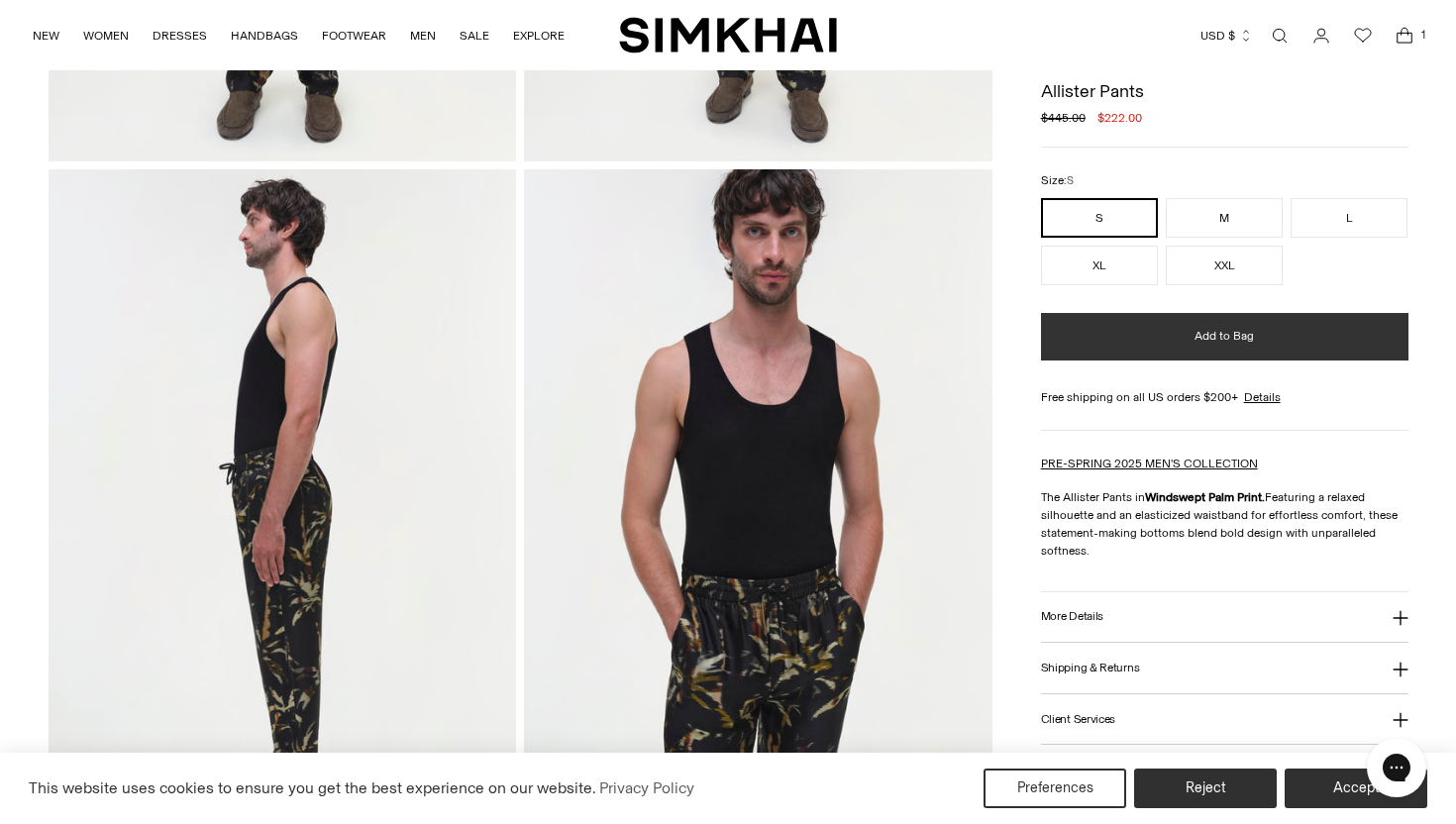 scroll, scrollTop: 758, scrollLeft: 0, axis: vertical 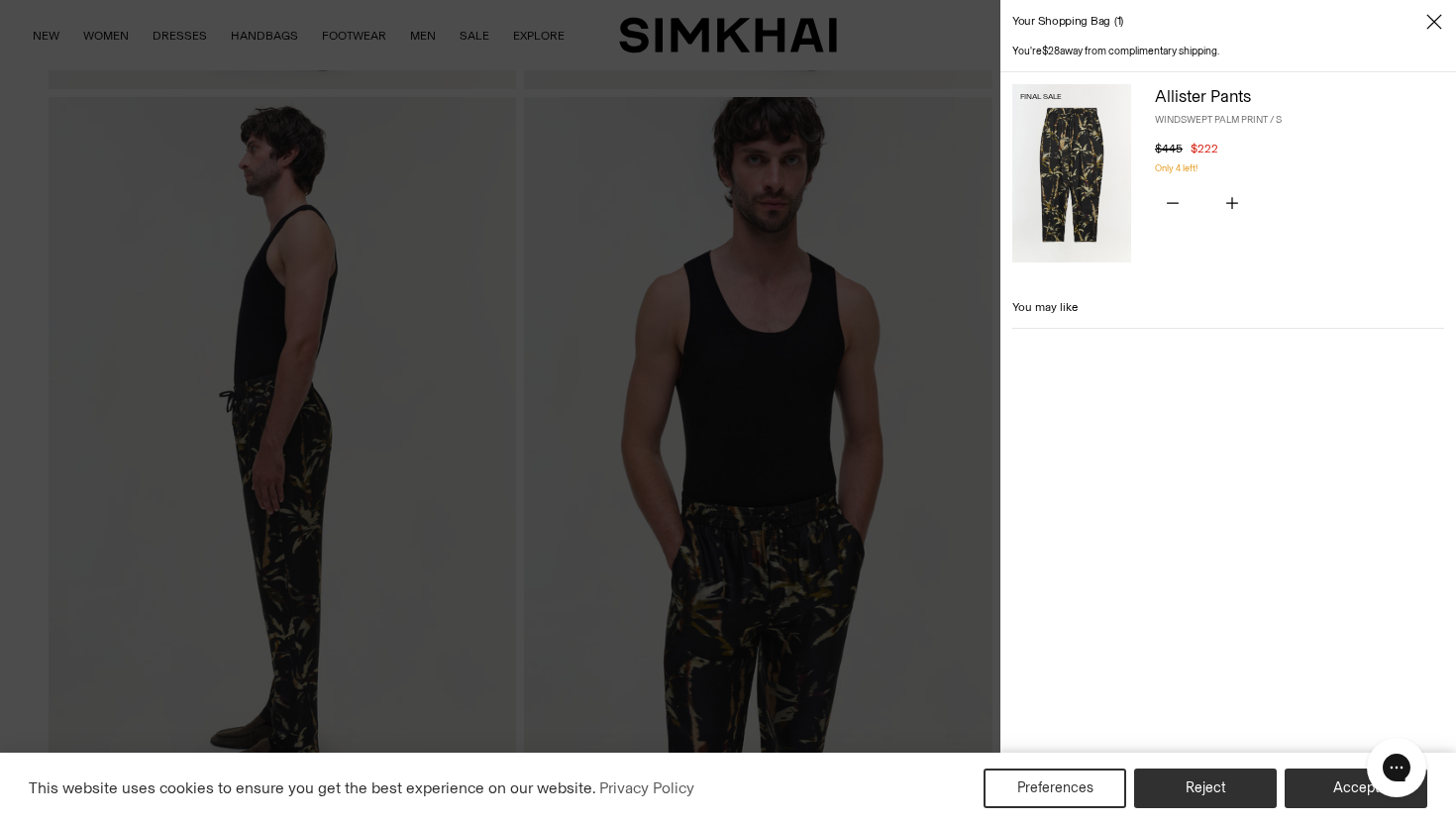 click at bounding box center (728, 412) 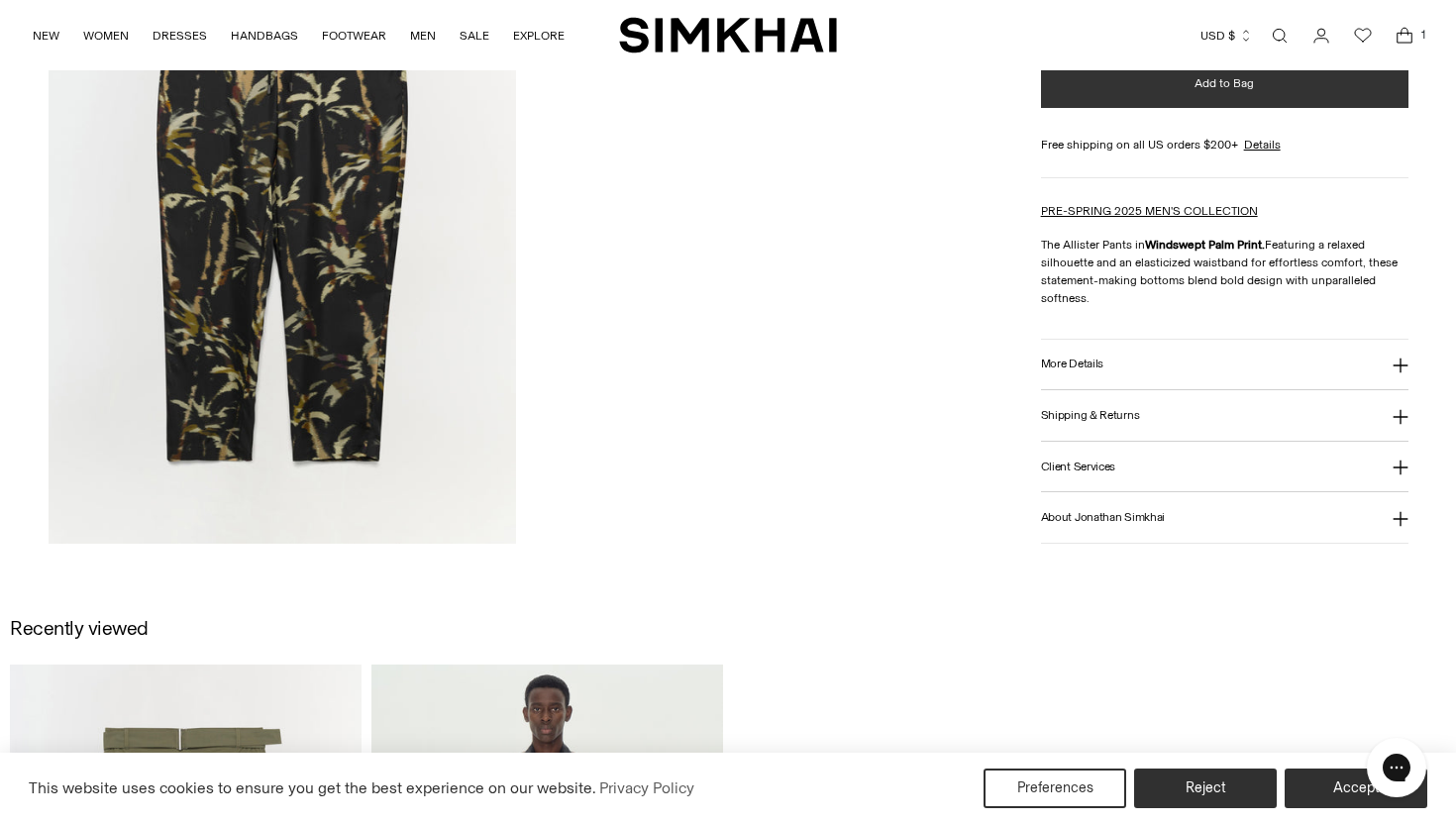 scroll, scrollTop: 2276, scrollLeft: 0, axis: vertical 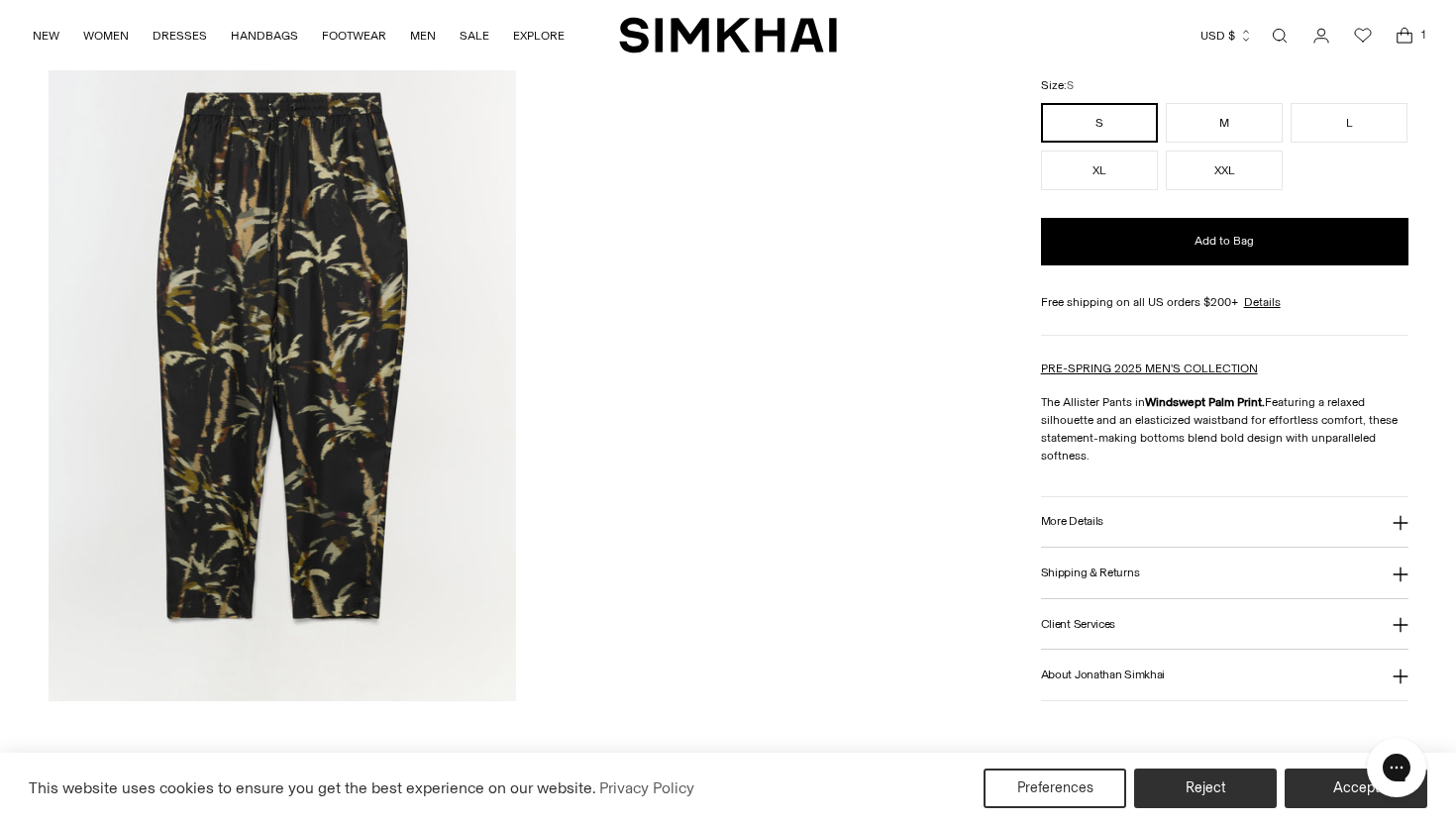 click on "More Details" at bounding box center [1072, 522] 